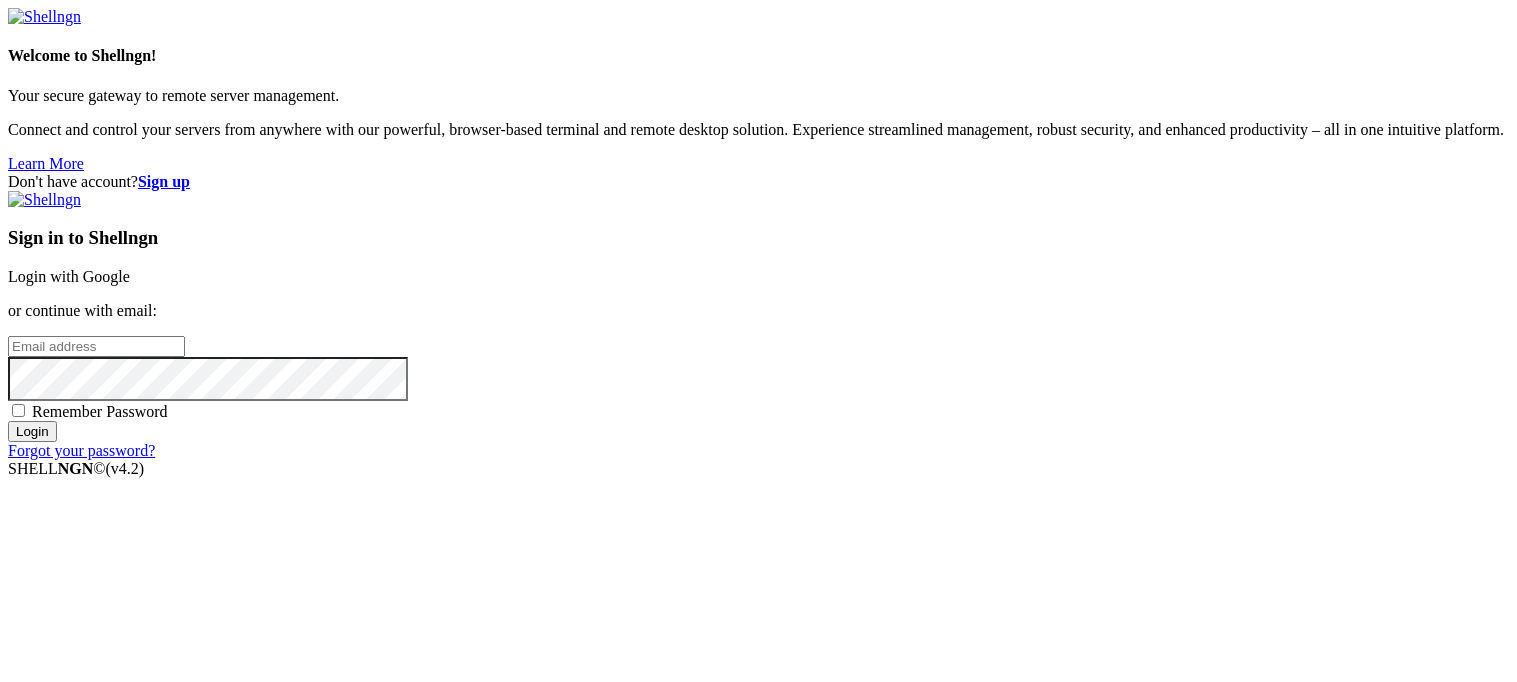 scroll, scrollTop: 0, scrollLeft: 0, axis: both 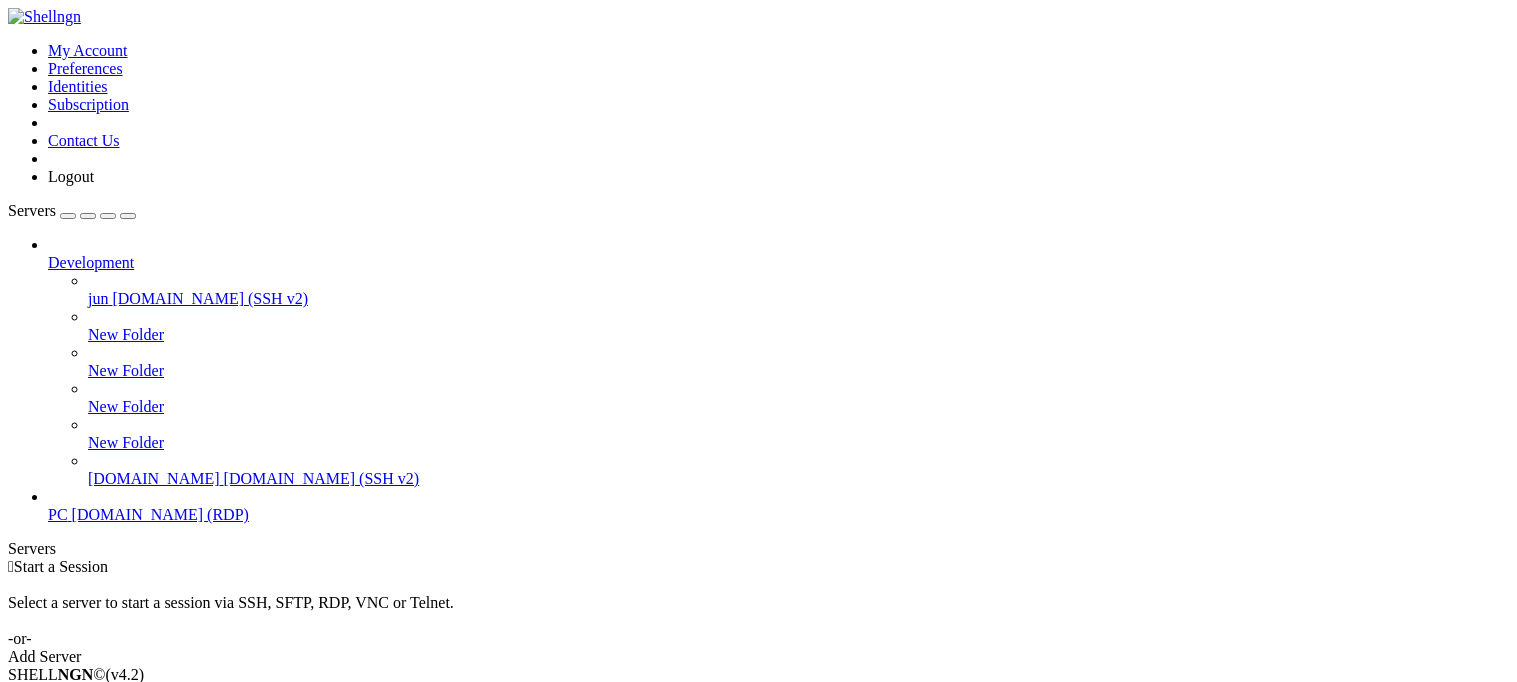 click on "[DOMAIN_NAME] (RDP)" at bounding box center [160, 514] 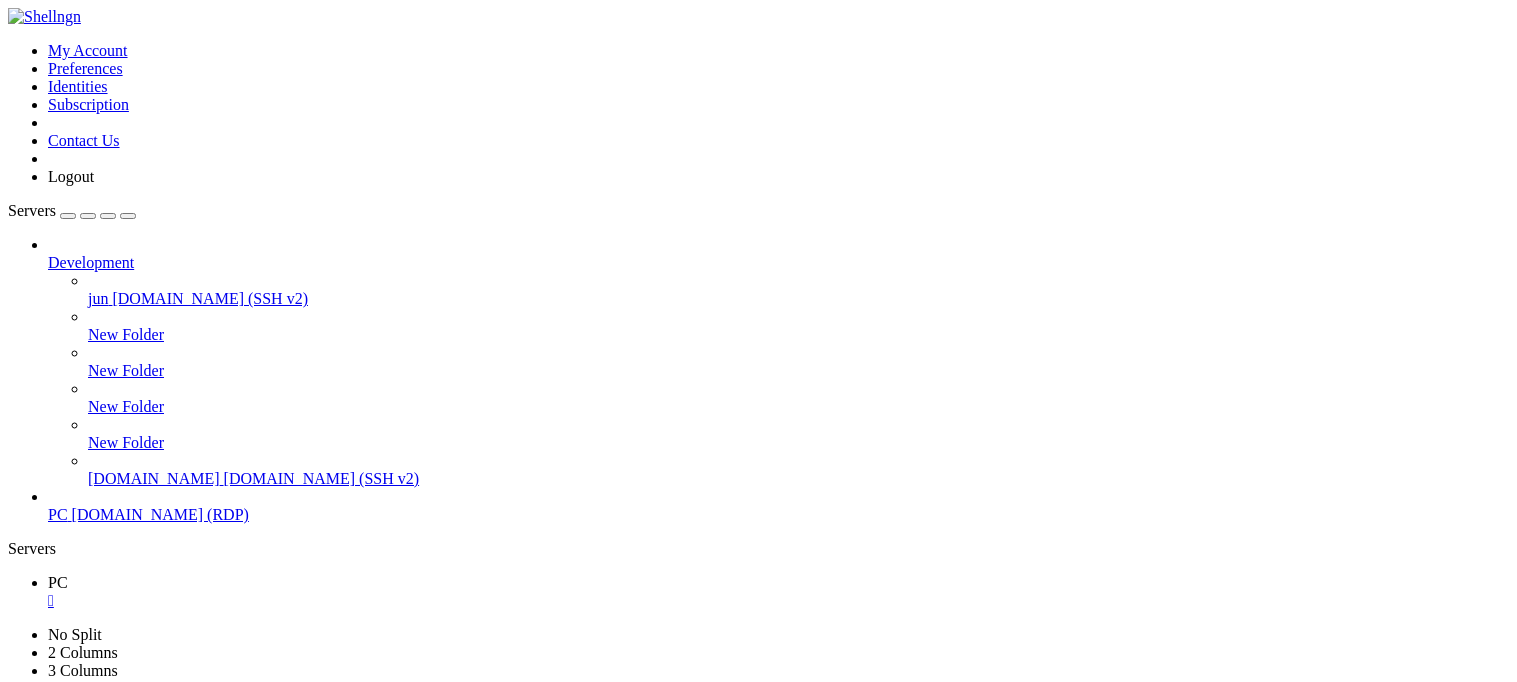scroll, scrollTop: 0, scrollLeft: 0, axis: both 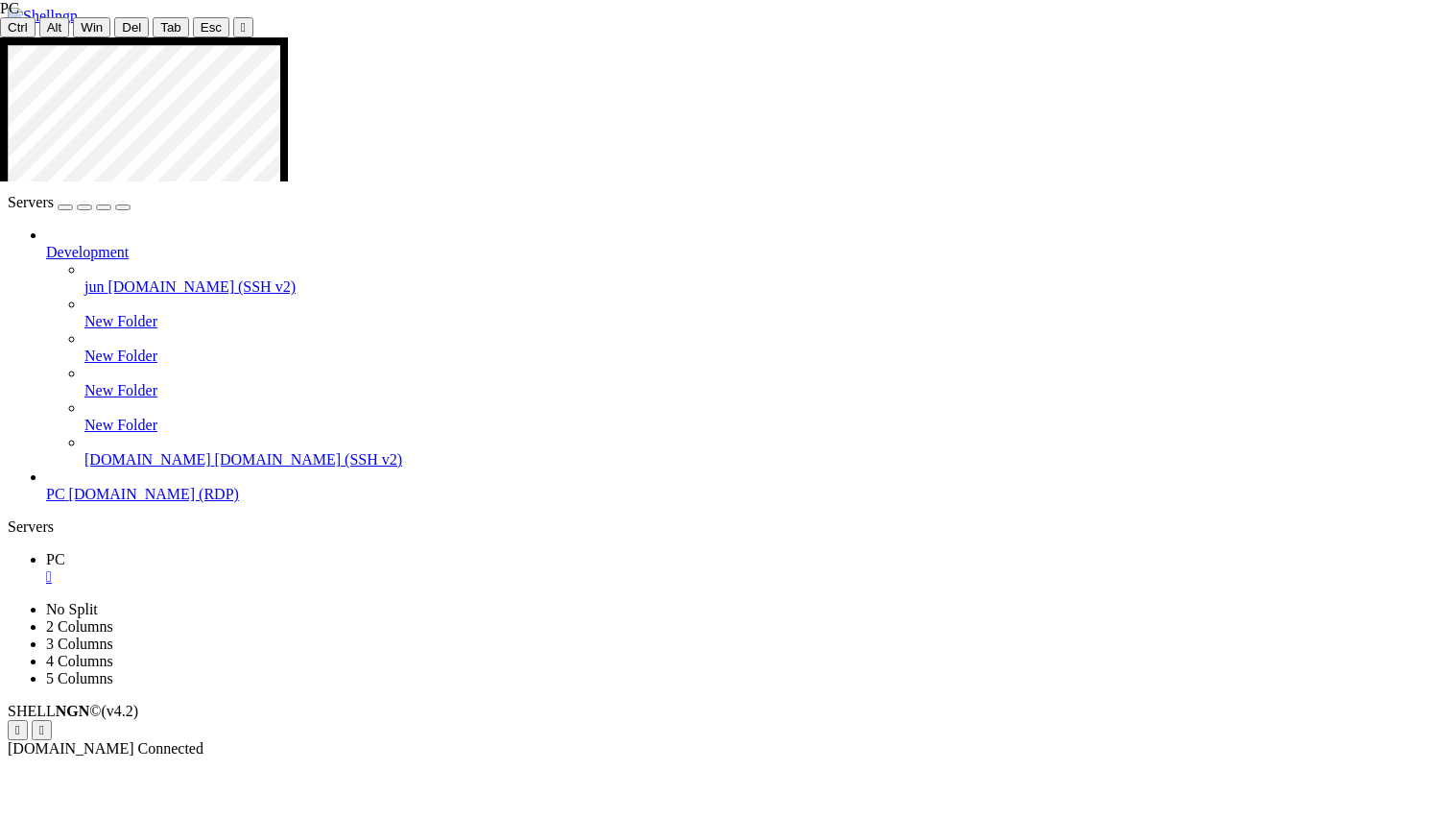 click at bounding box center [735, 1189] 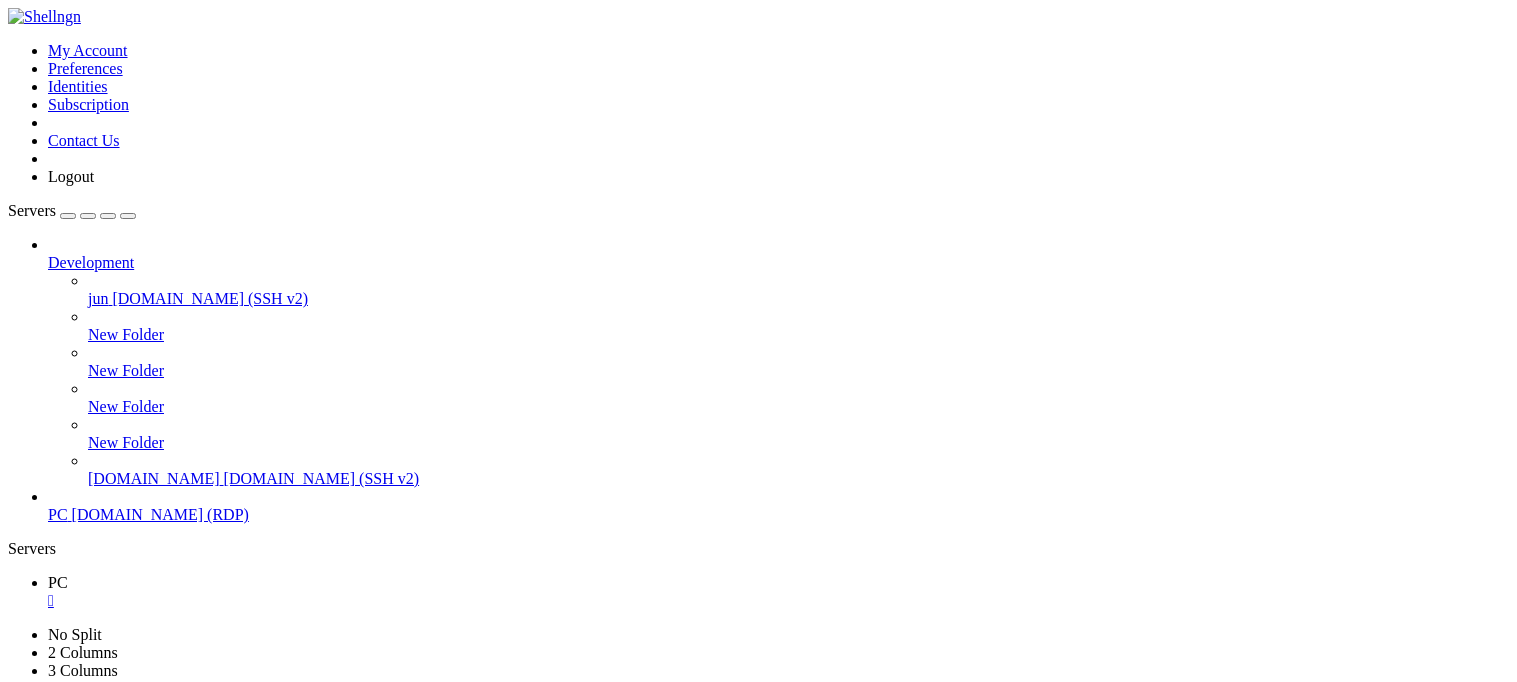 click on "PC
" at bounding box center (778, 592) 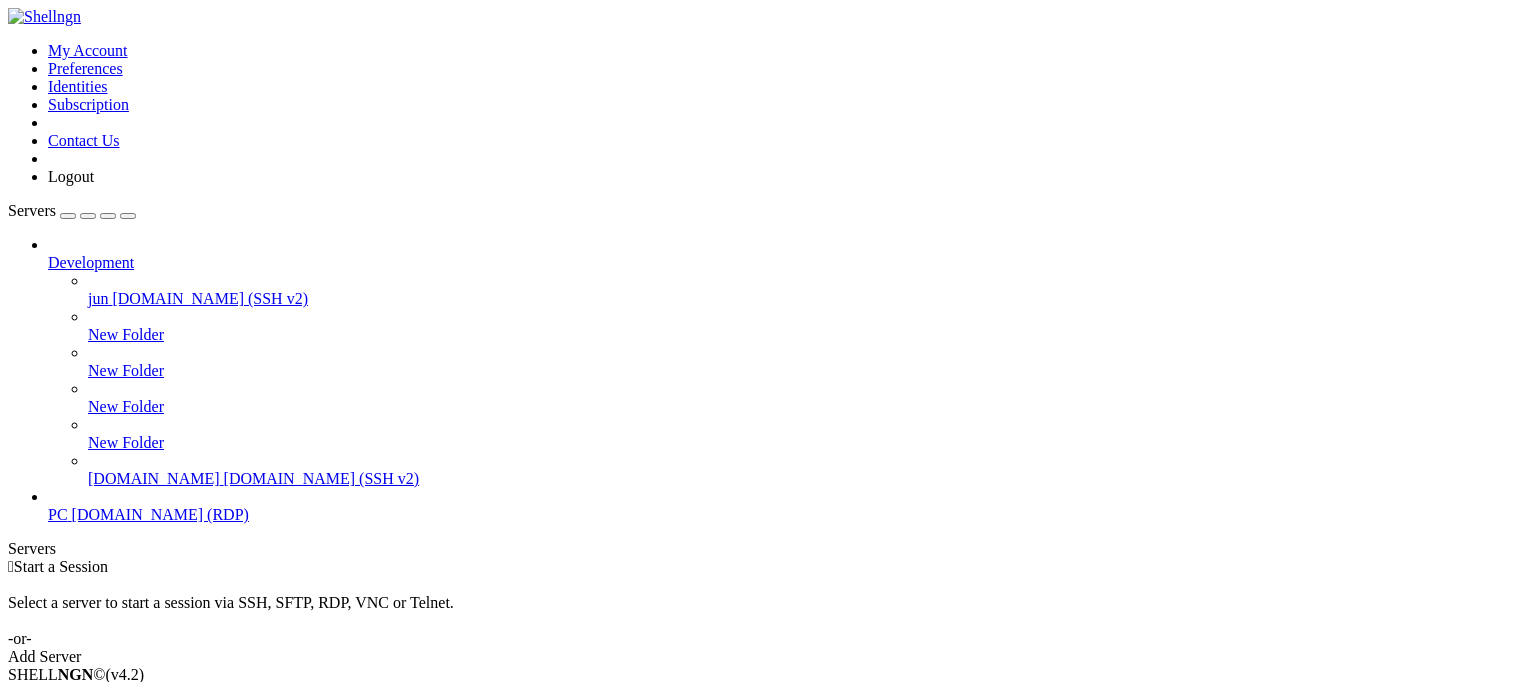 click at bounding box center (48, 506) 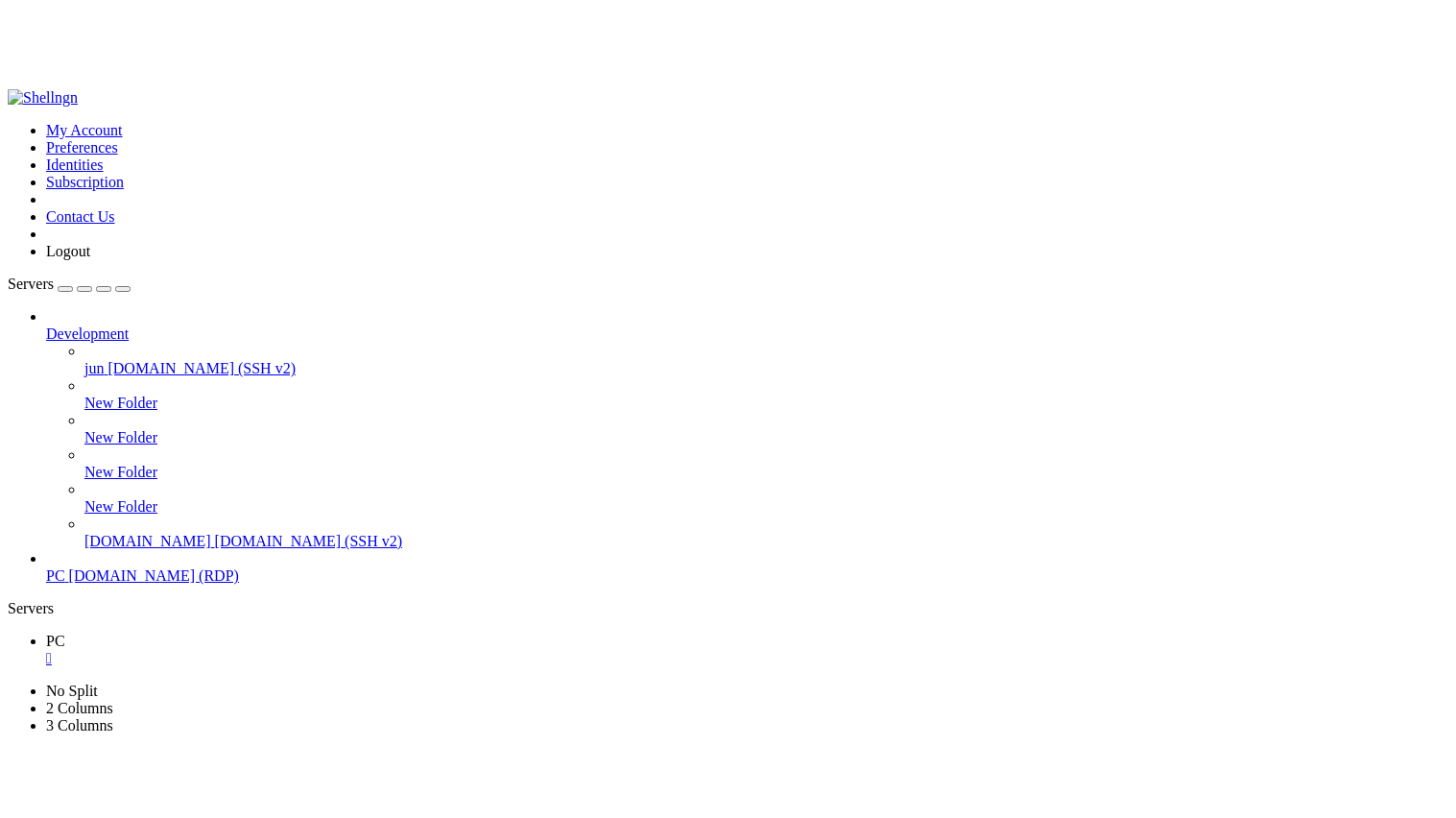scroll, scrollTop: 0, scrollLeft: 0, axis: both 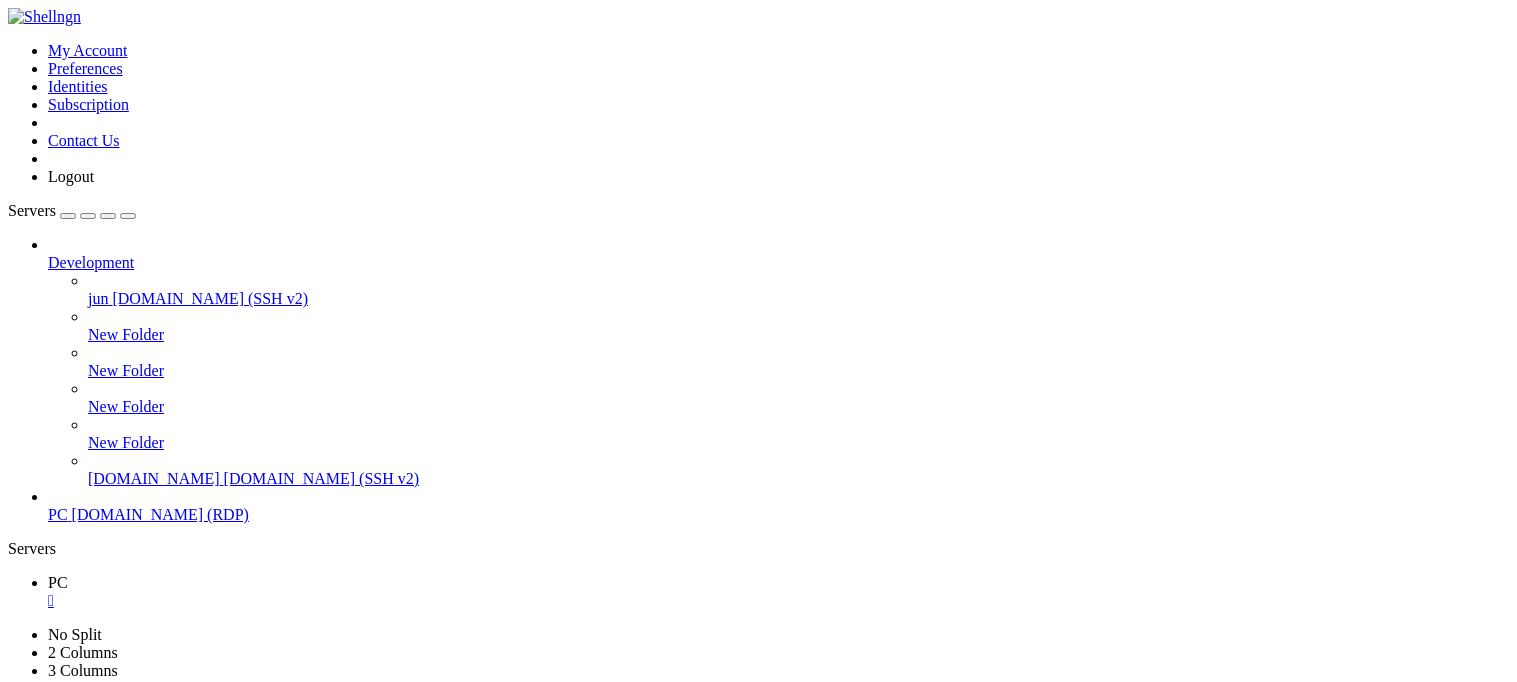click on "" at bounding box center [261, 760] 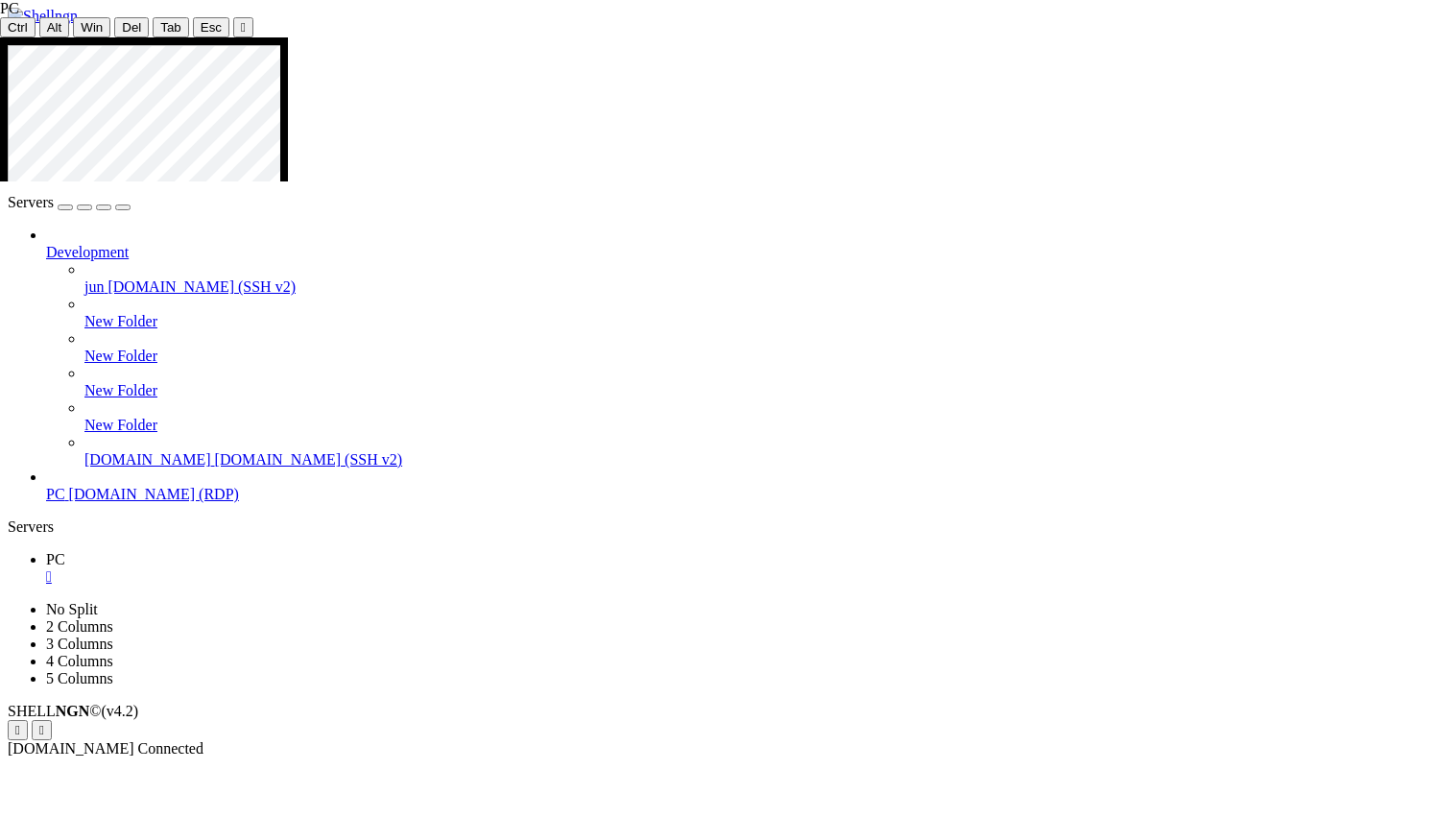 click at bounding box center [735, 1189] 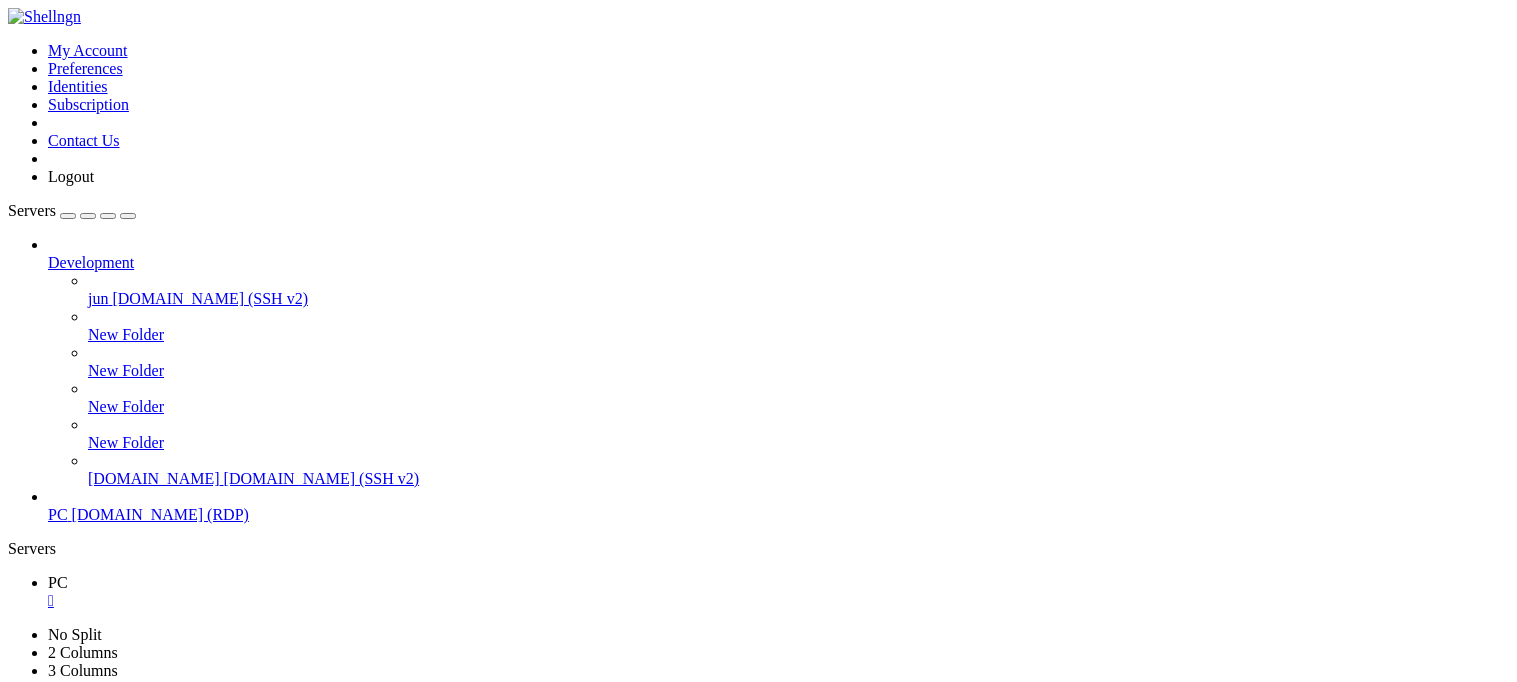 click on "" at bounding box center (261, 760) 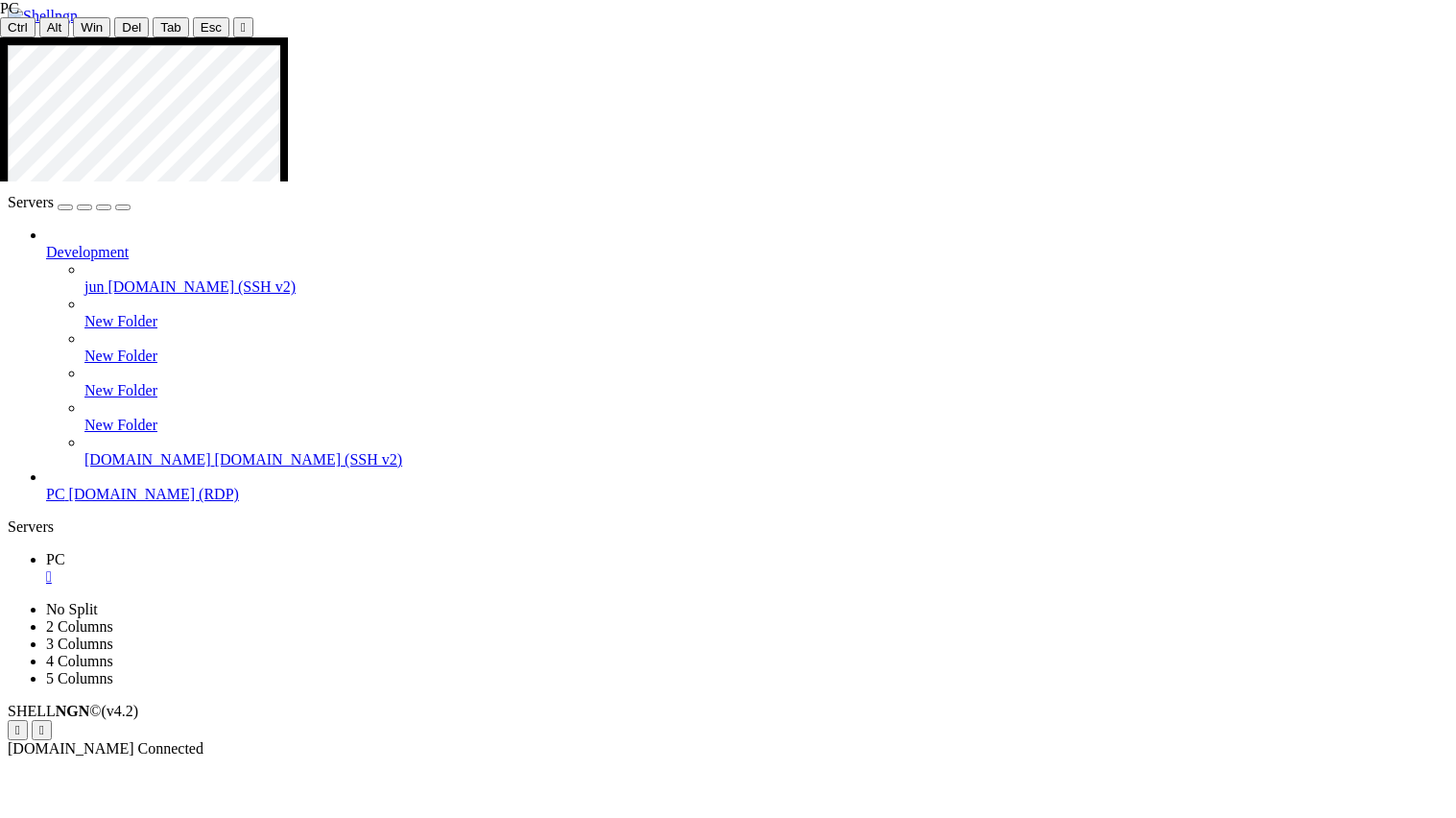 click at bounding box center [735, 1270] 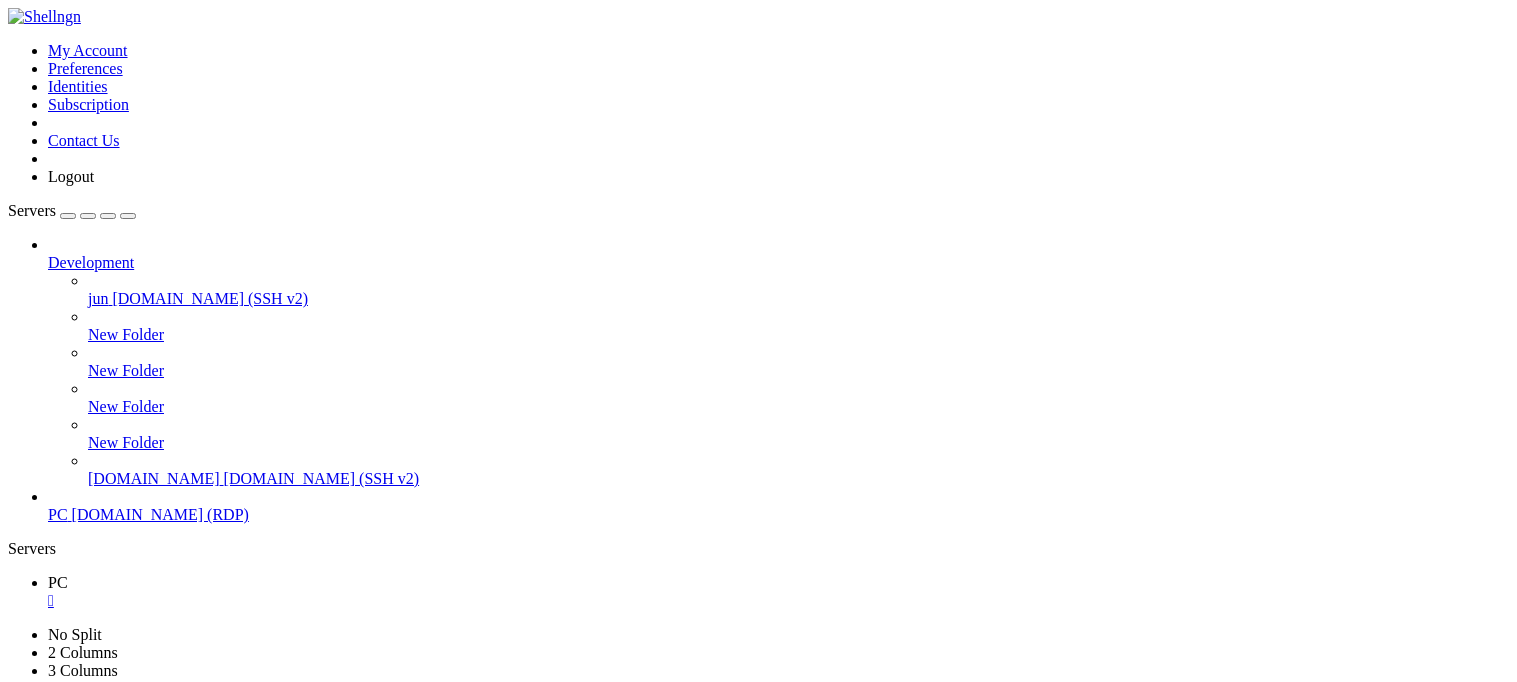 click on "" at bounding box center (261, 760) 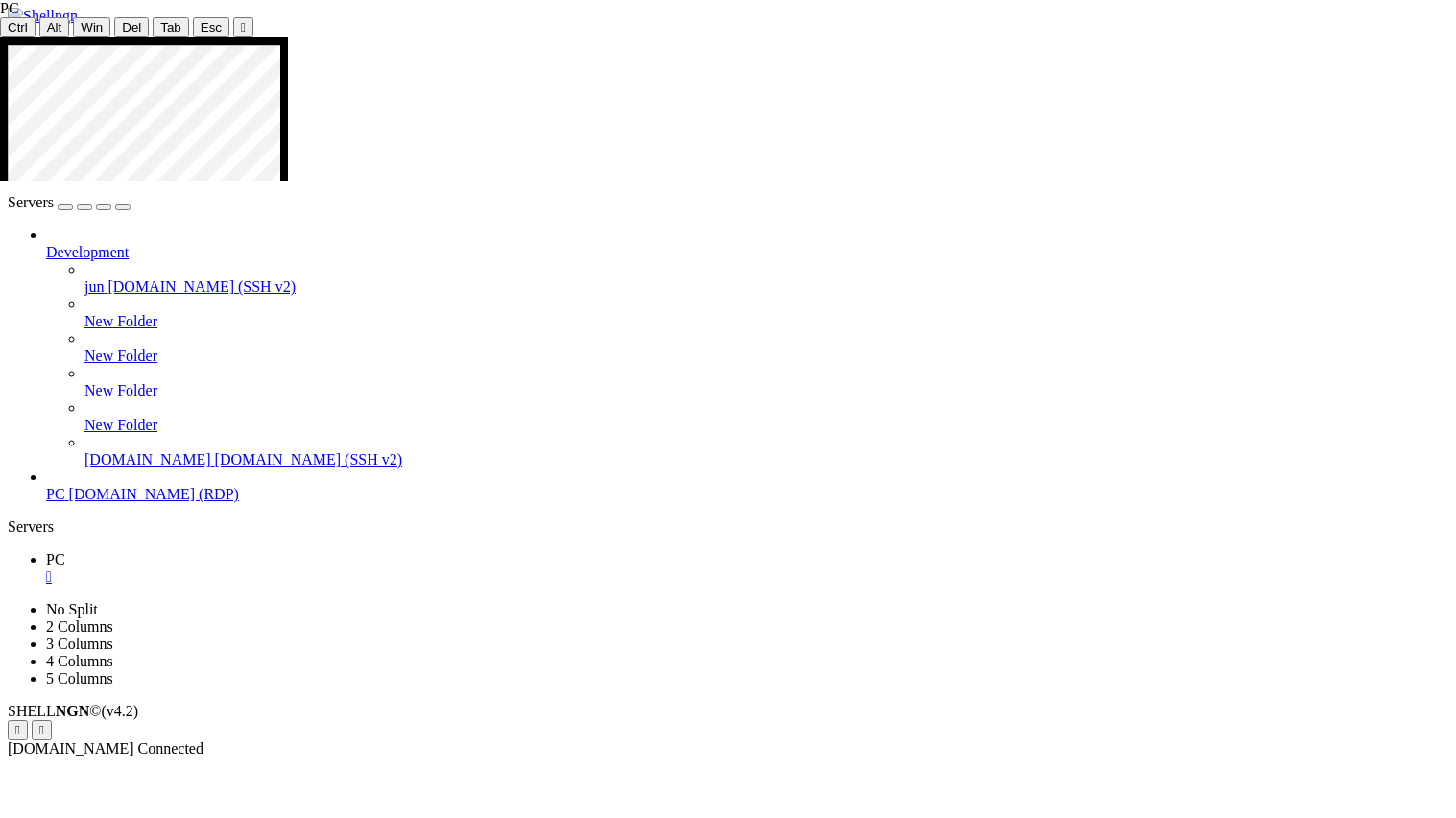 click at bounding box center (735, 1270) 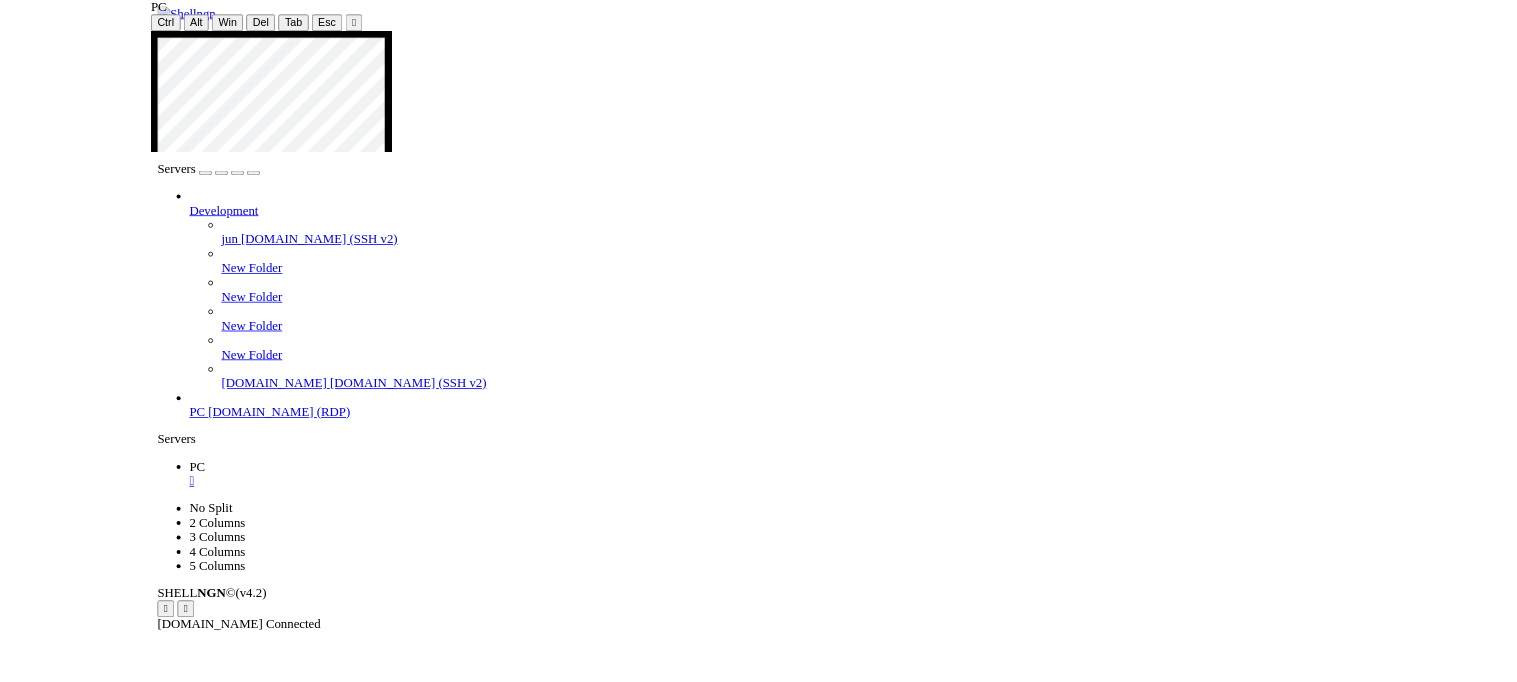 scroll, scrollTop: 0, scrollLeft: 0, axis: both 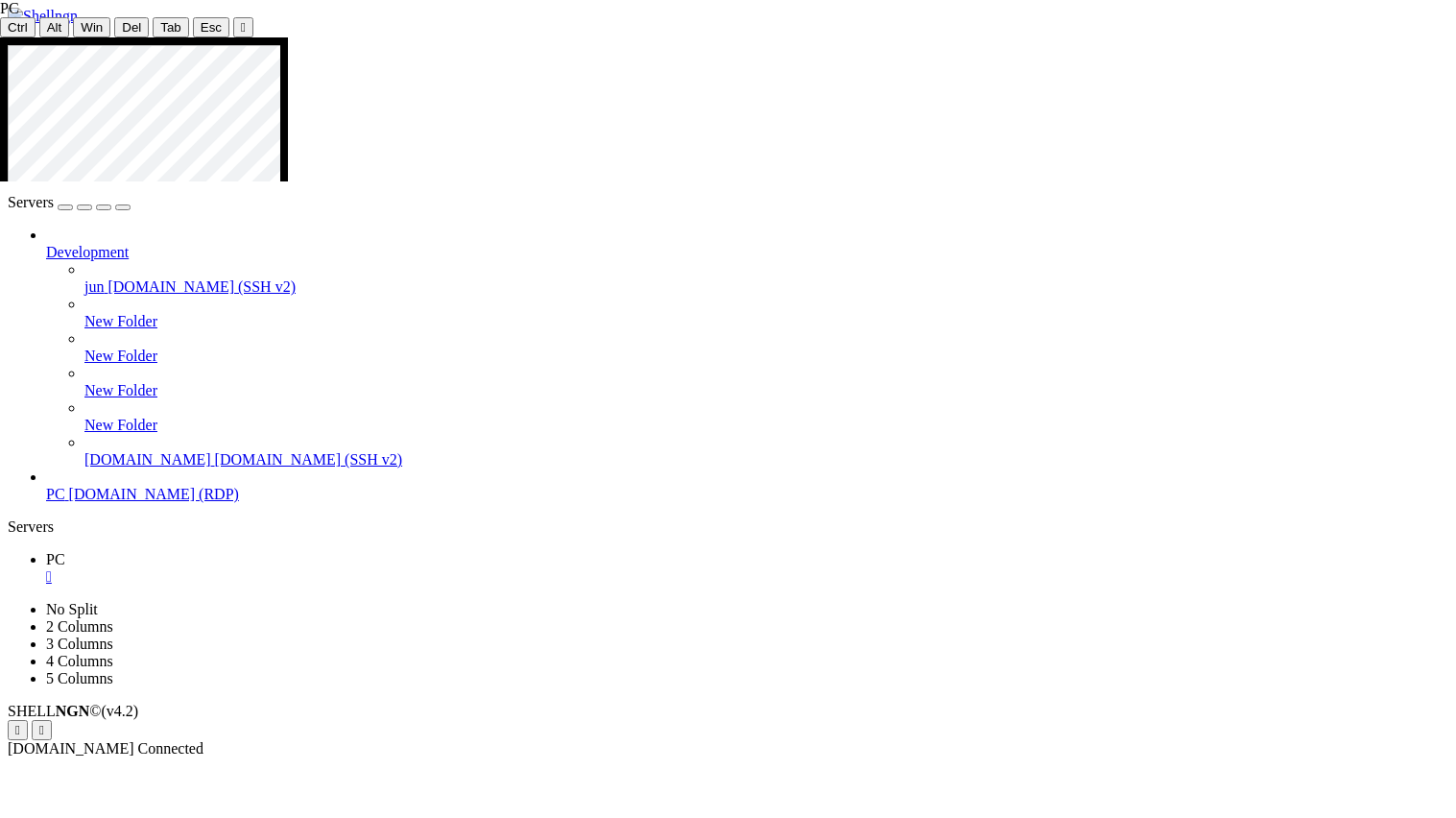 click at bounding box center [735, 1270] 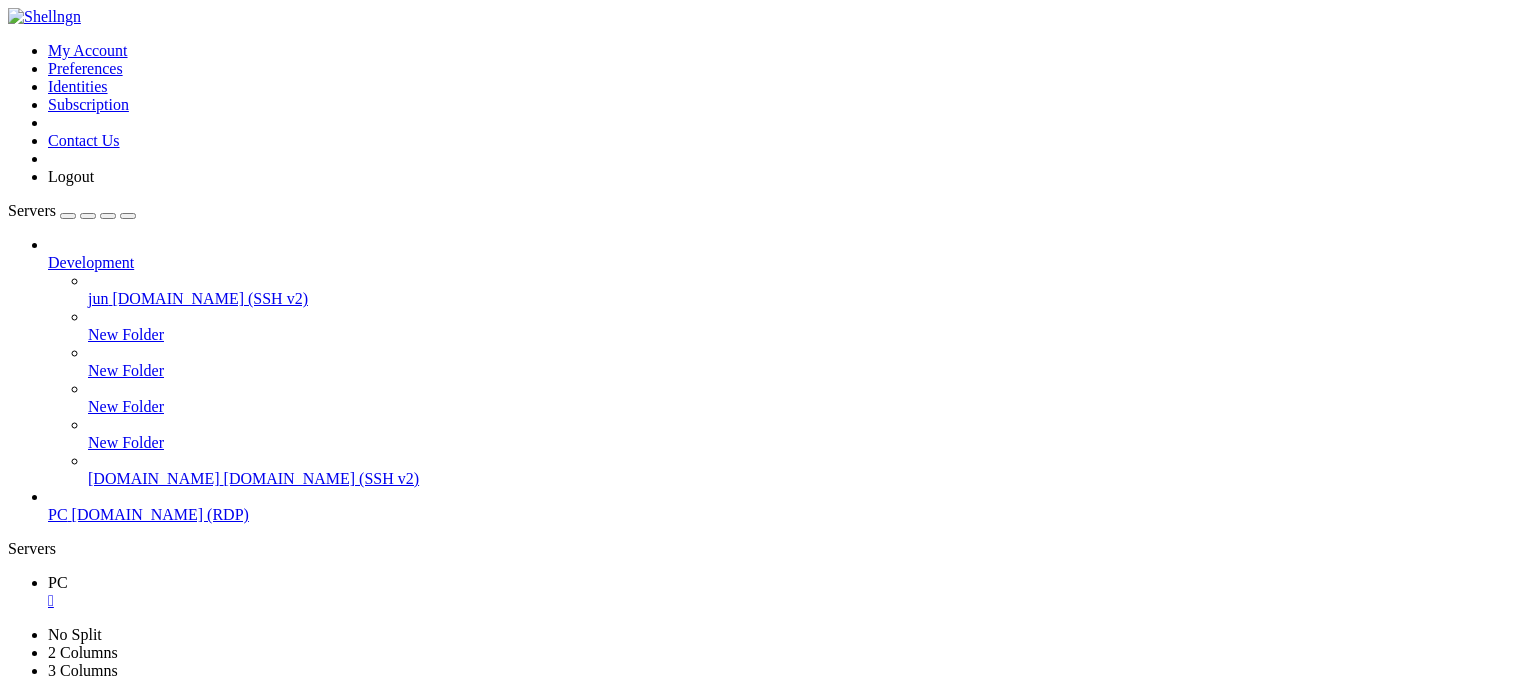 click at bounding box center (649, 1630) 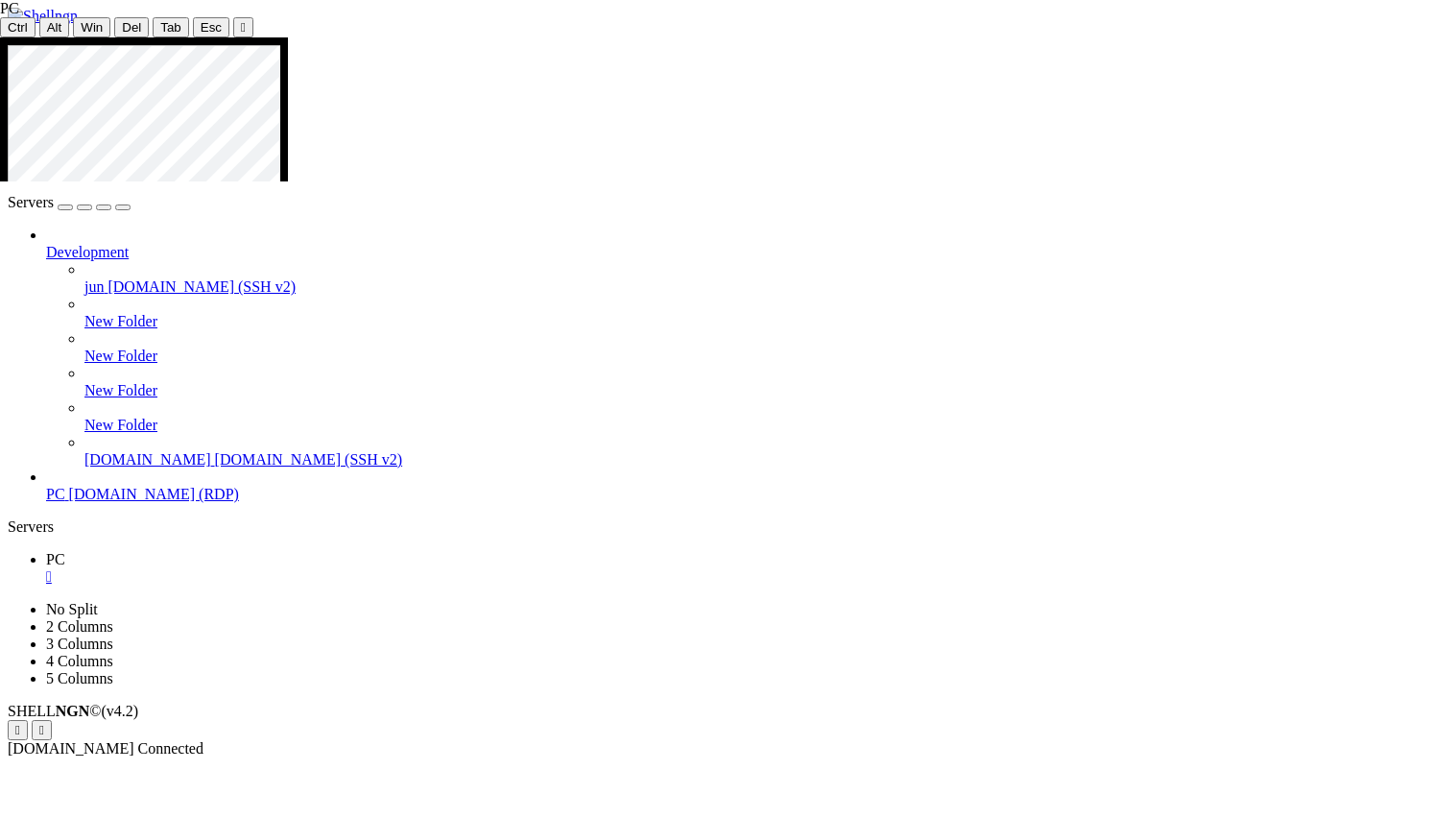 drag, startPoint x: 1448, startPoint y: 200, endPoint x: 1454, endPoint y: 377, distance: 177.10167 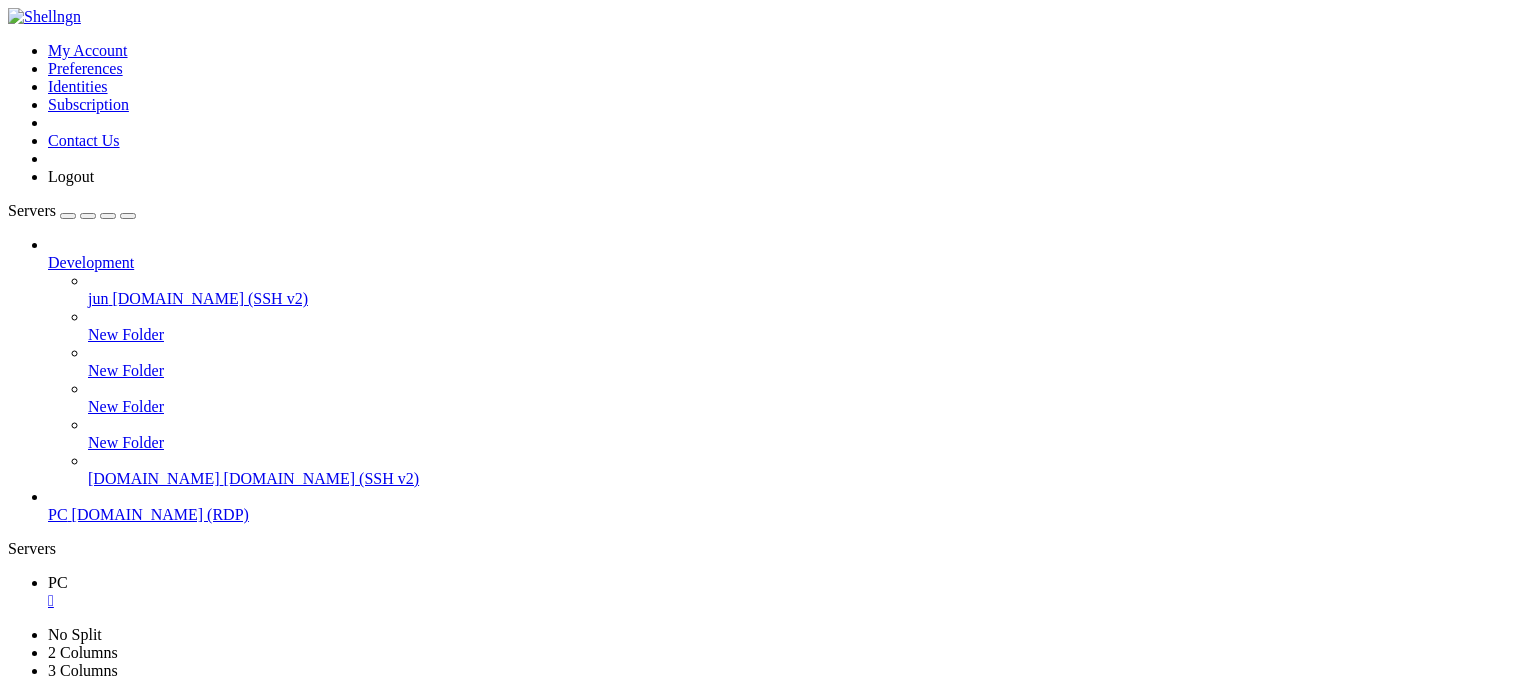 click at bounding box center [649, 1630] 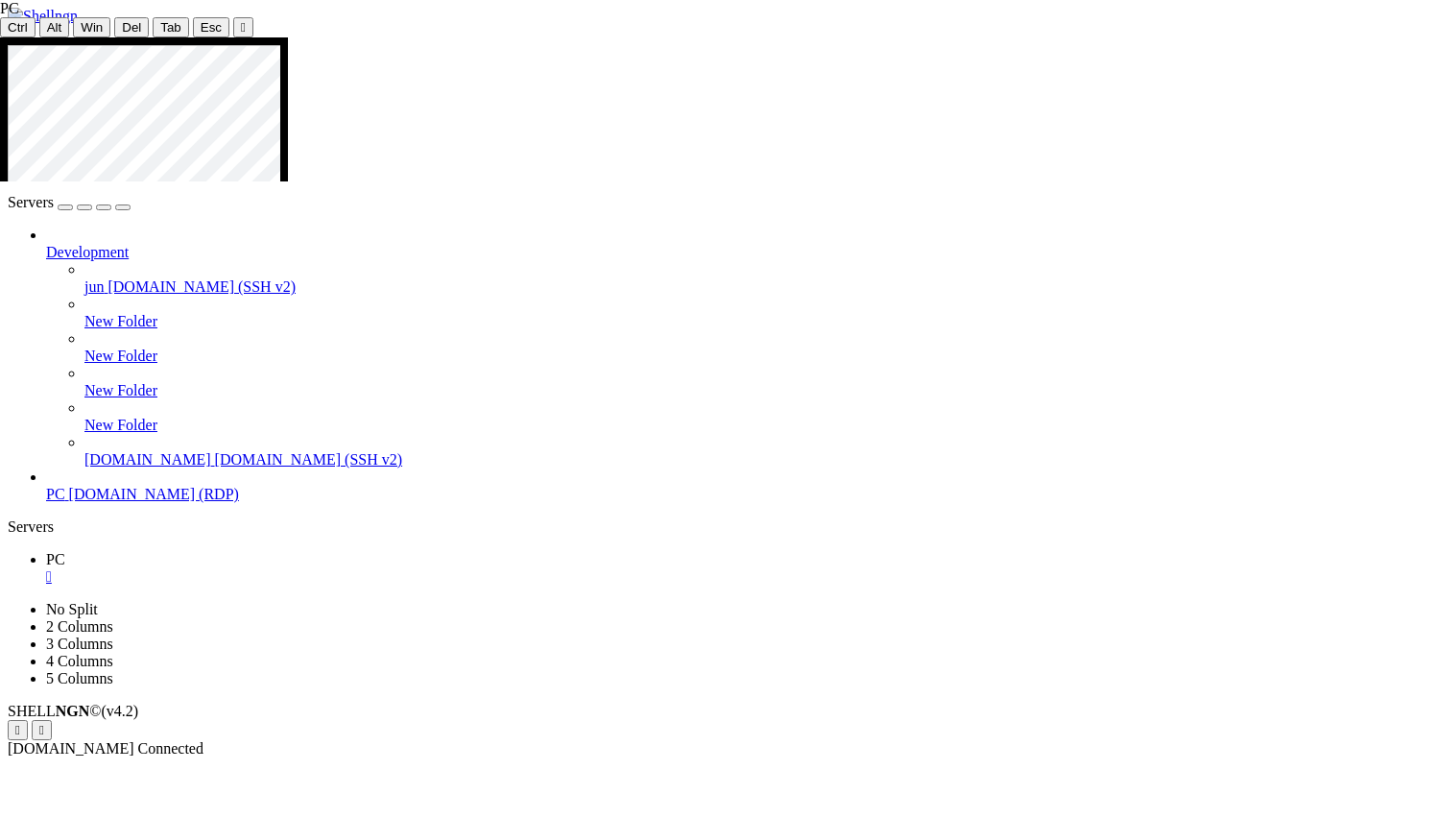 click at bounding box center [735, 1270] 